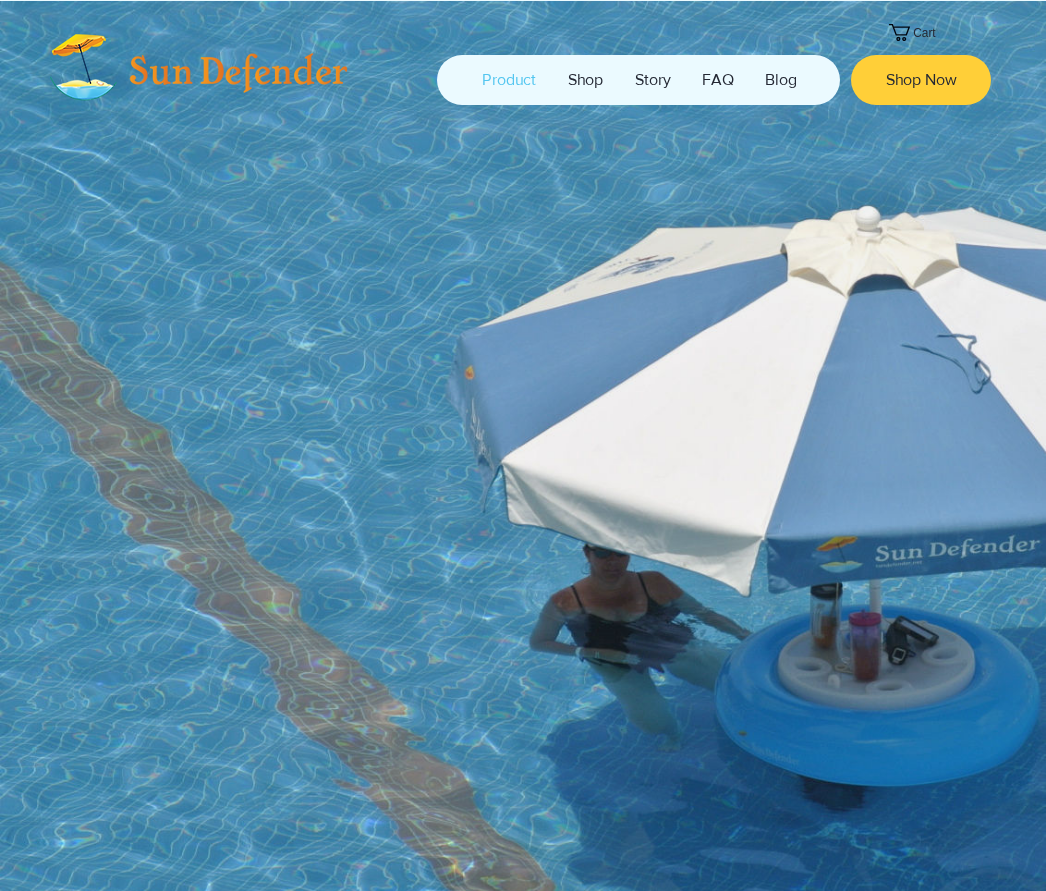 scroll, scrollTop: 0, scrollLeft: 0, axis: both 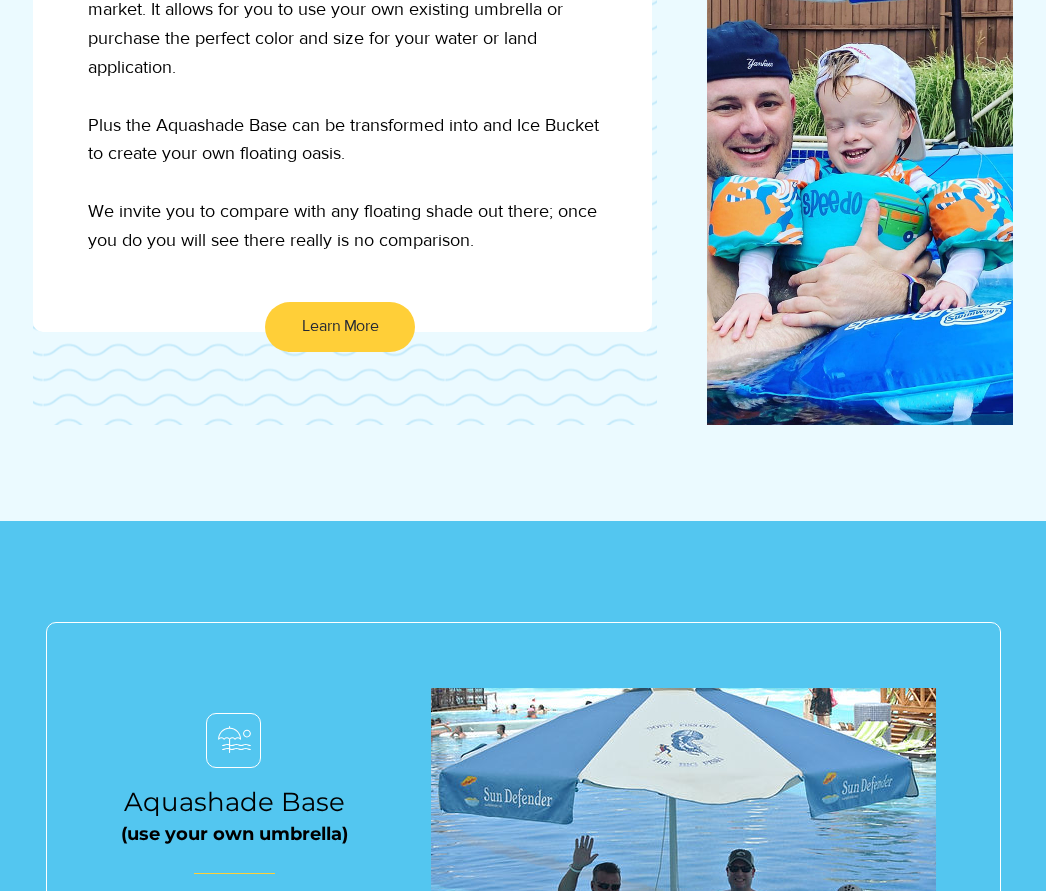 click on "Learn More" at bounding box center [340, 327] 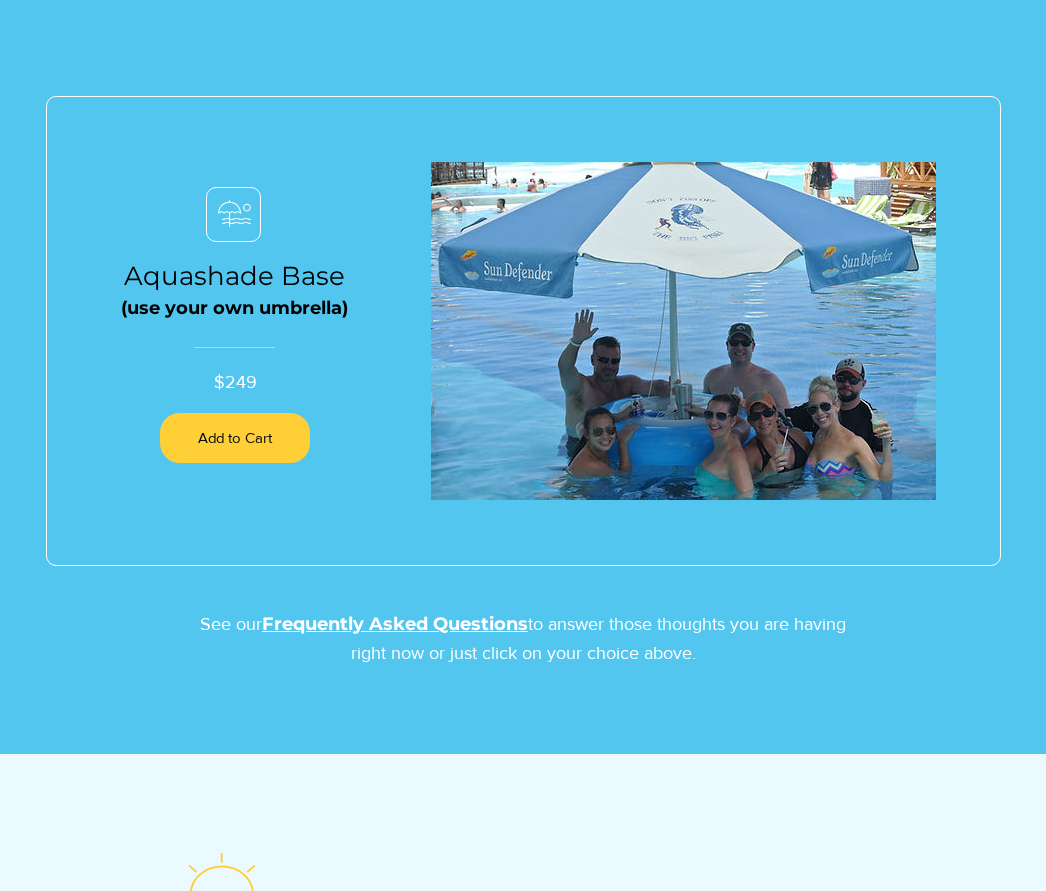 scroll, scrollTop: 2132, scrollLeft: 0, axis: vertical 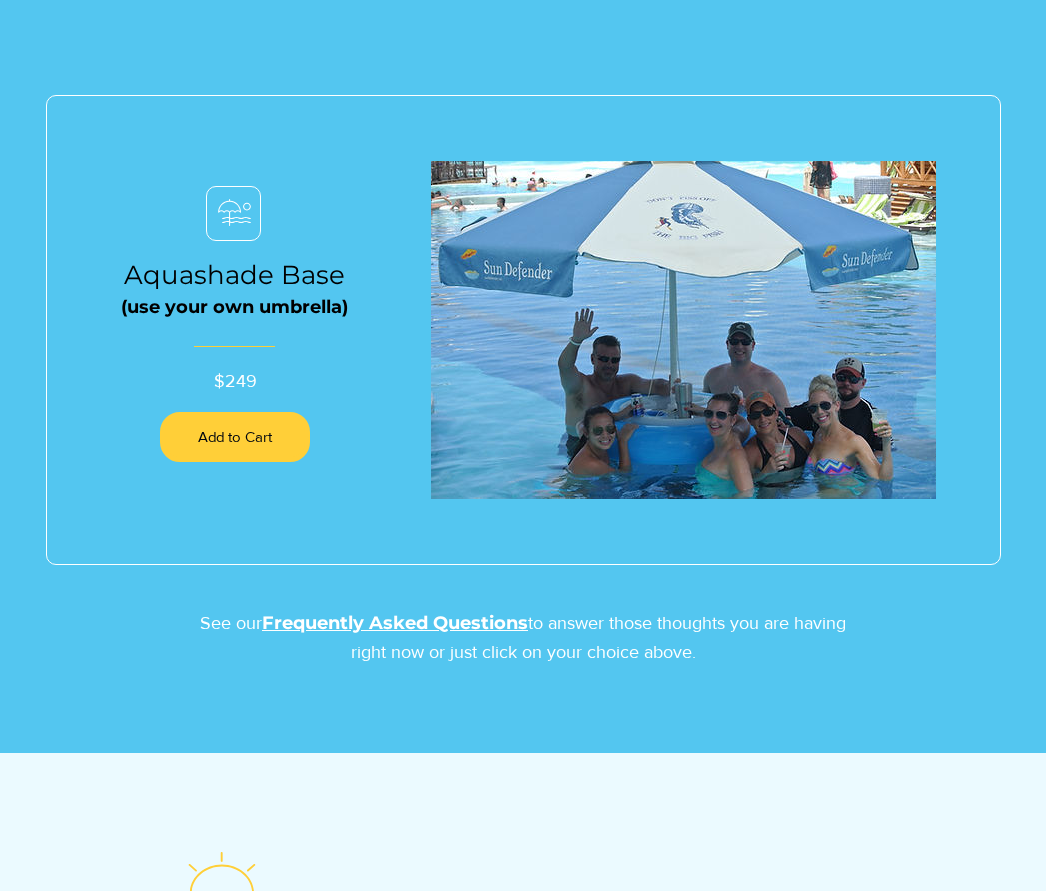 click on "Frequently Asked Questions" at bounding box center (395, 623) 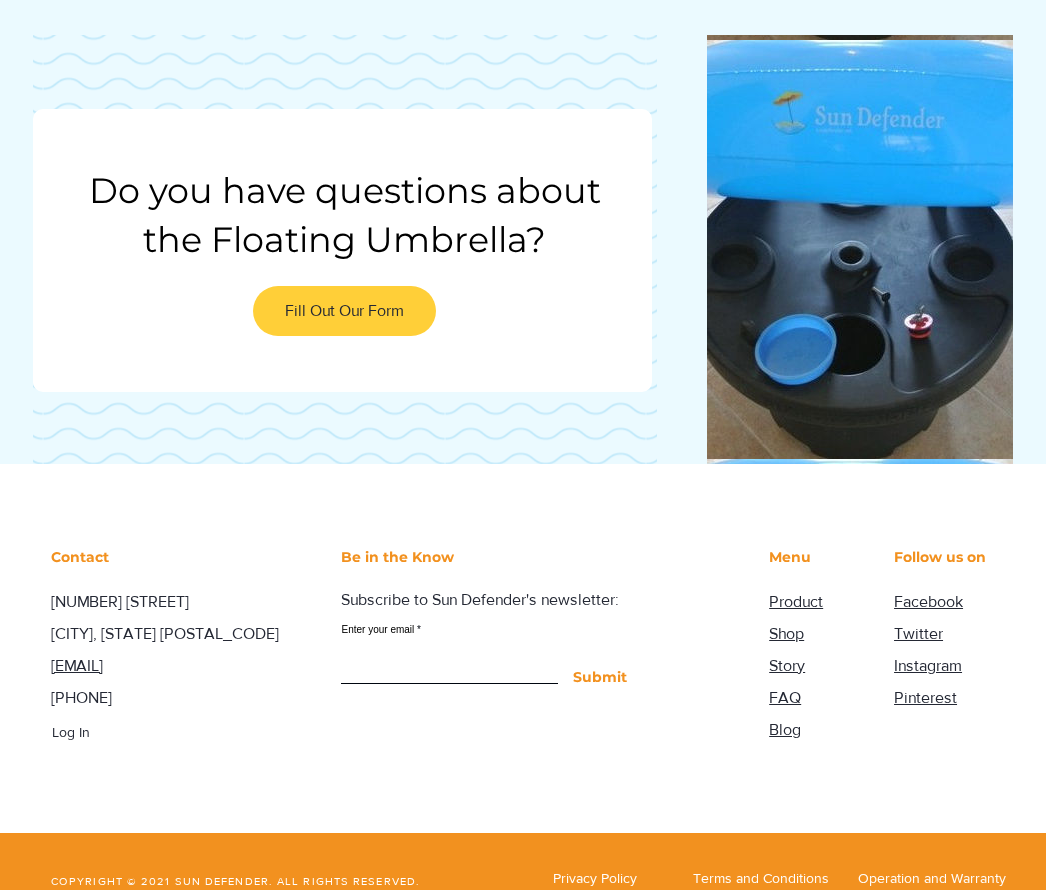 scroll, scrollTop: 2769, scrollLeft: 0, axis: vertical 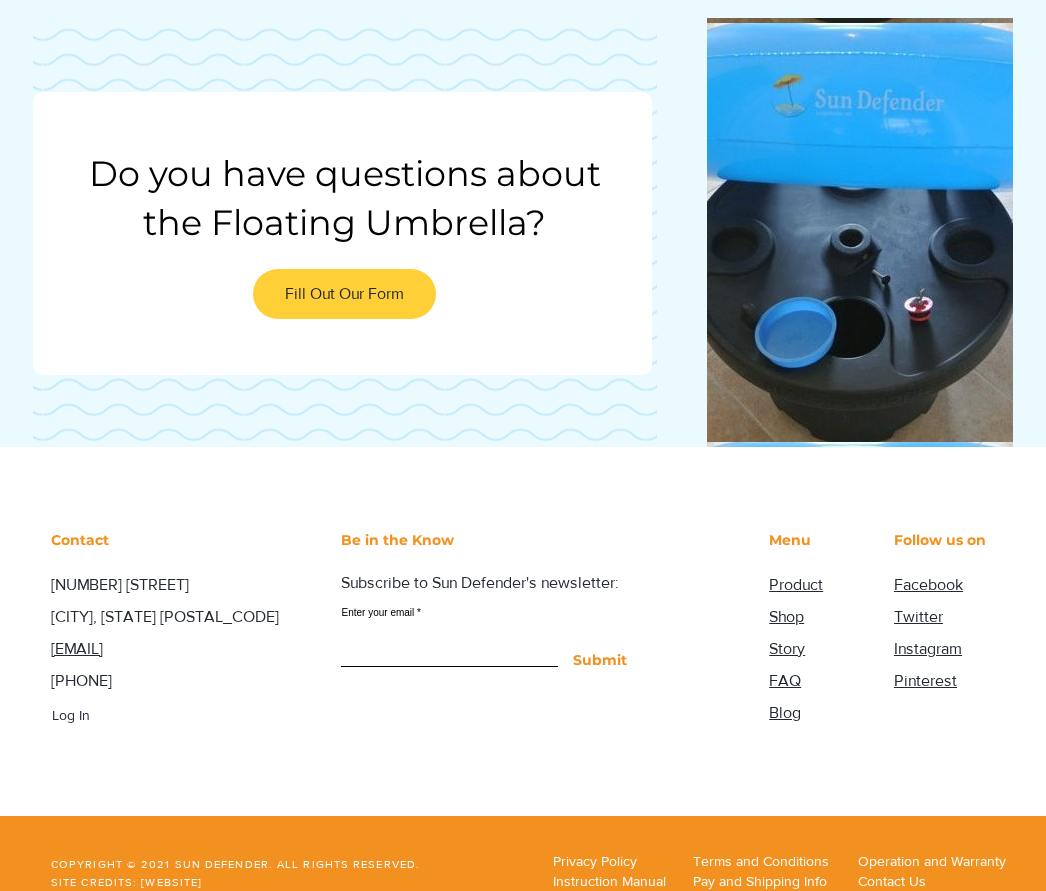 click on "Product" at bounding box center (796, 585) 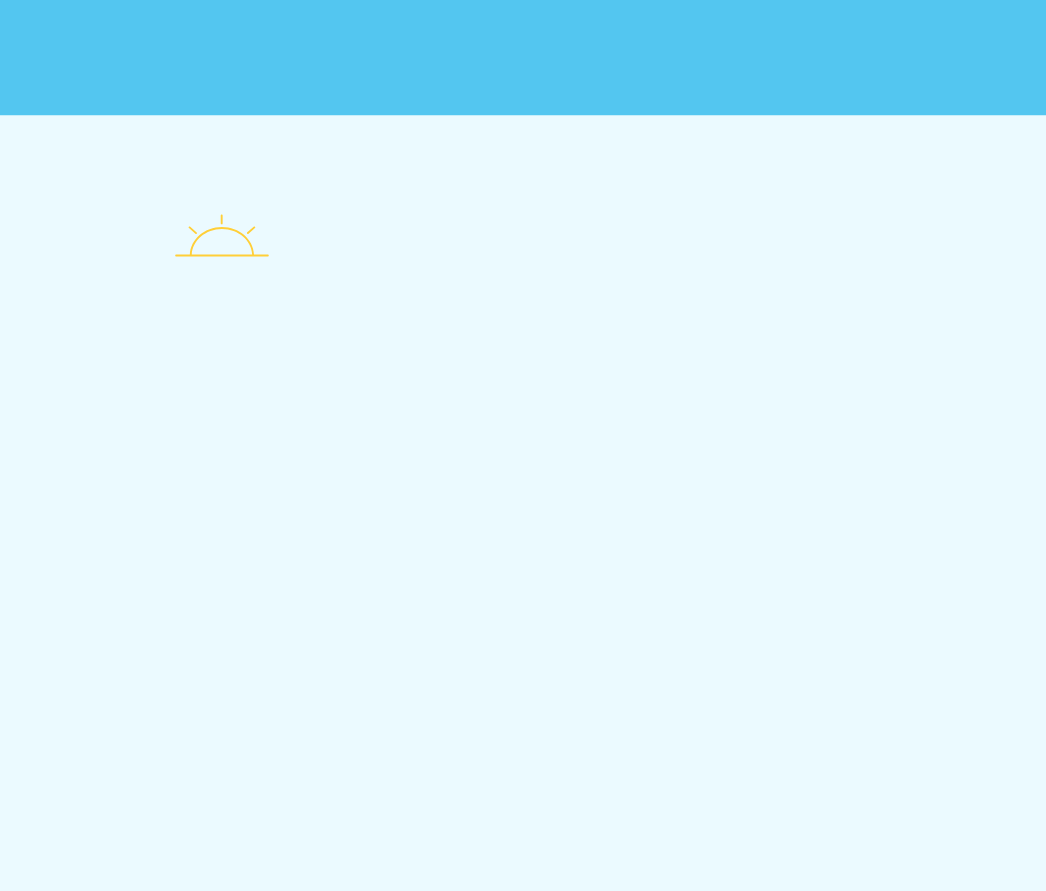 scroll, scrollTop: 0, scrollLeft: 0, axis: both 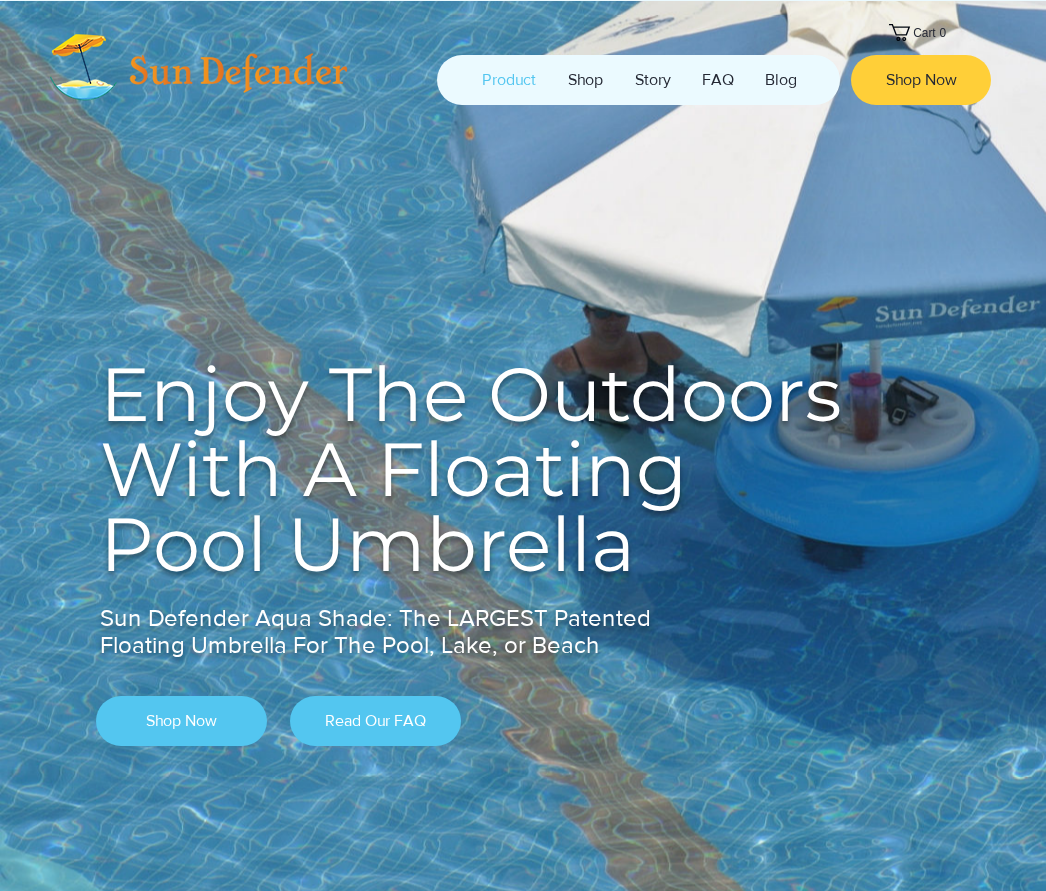 click on "Read Our FAQ" at bounding box center (375, 721) 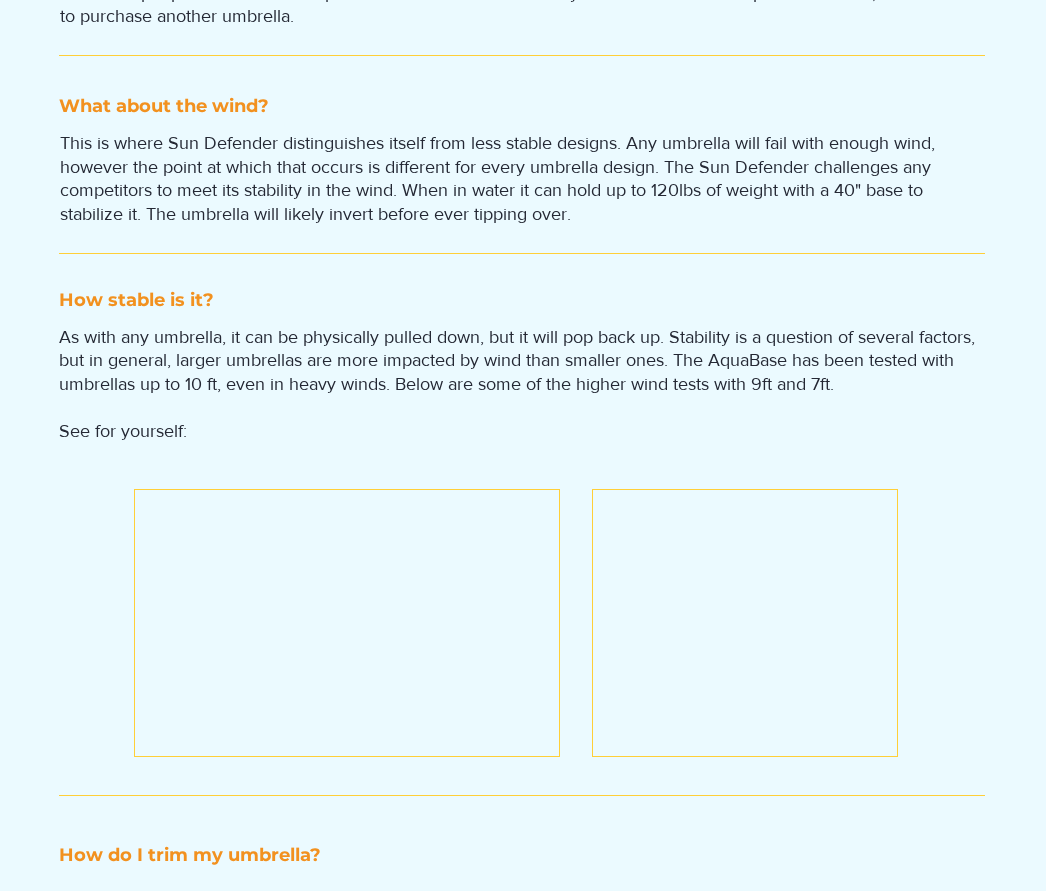scroll, scrollTop: 530, scrollLeft: 0, axis: vertical 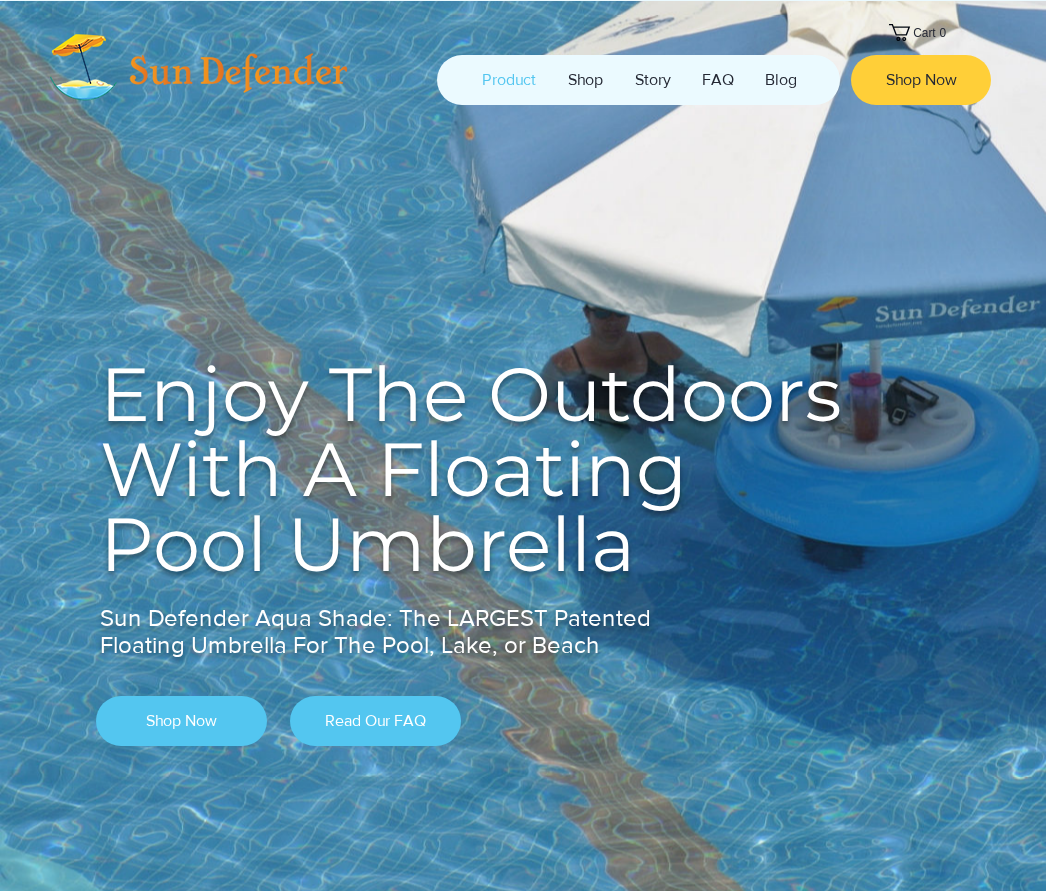 click on "Shop" at bounding box center (585, 80) 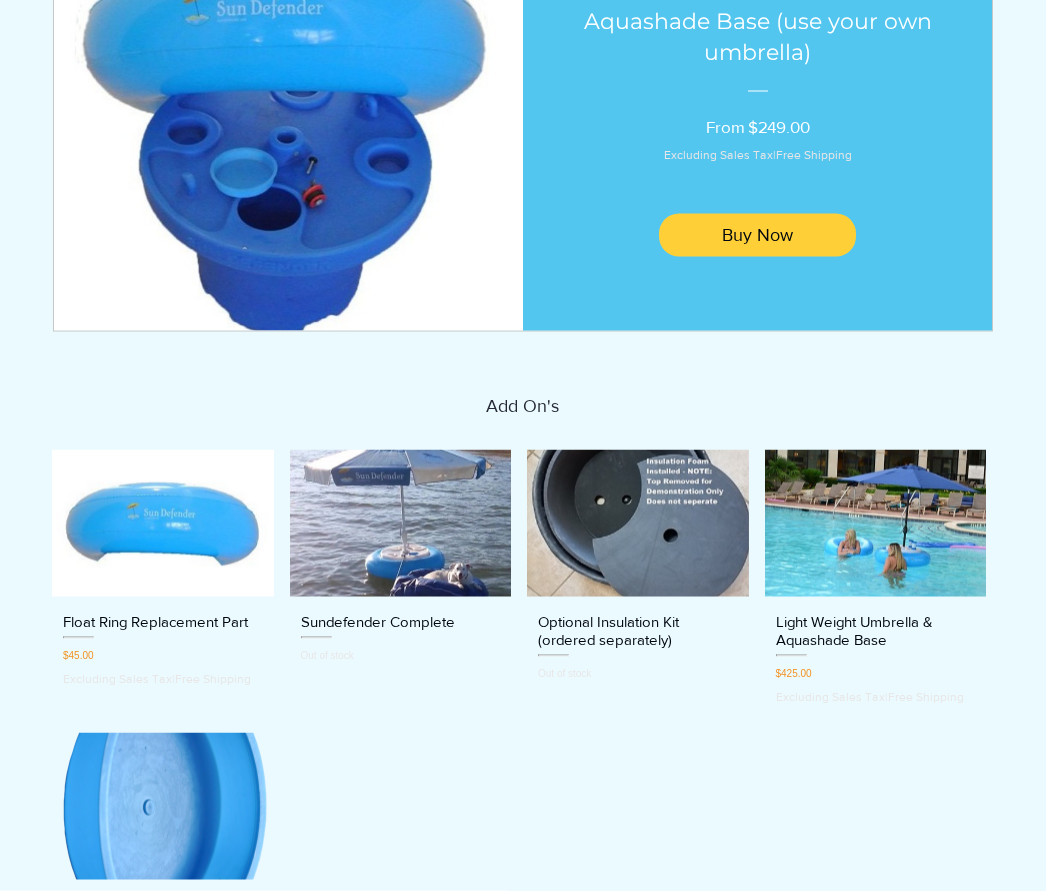 scroll, scrollTop: 366, scrollLeft: 0, axis: vertical 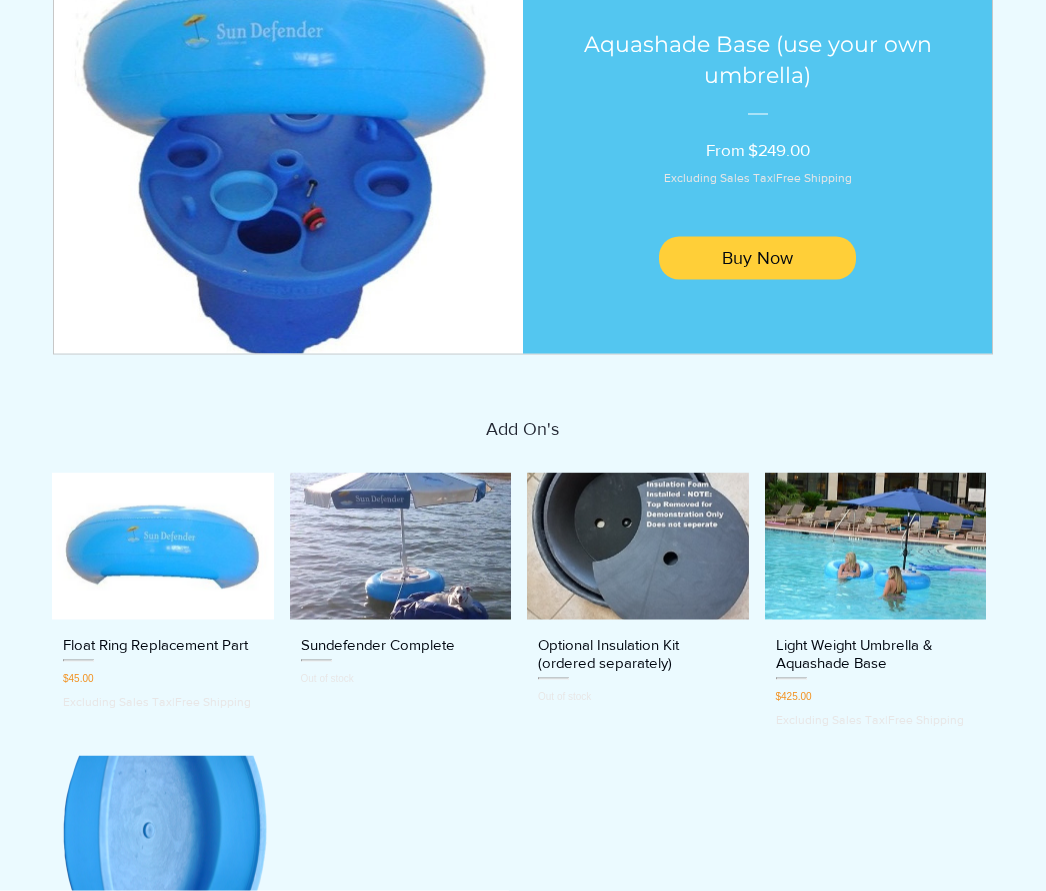 click at bounding box center [401, 547] 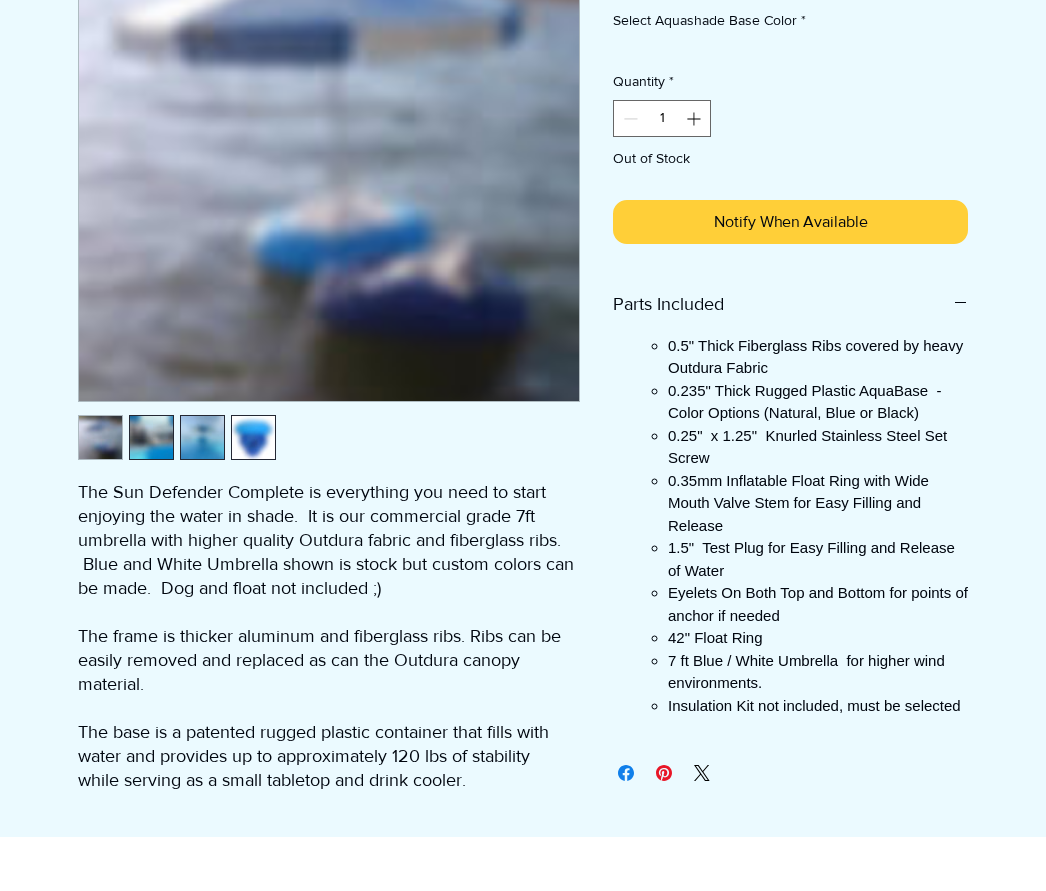 scroll, scrollTop: 0, scrollLeft: 0, axis: both 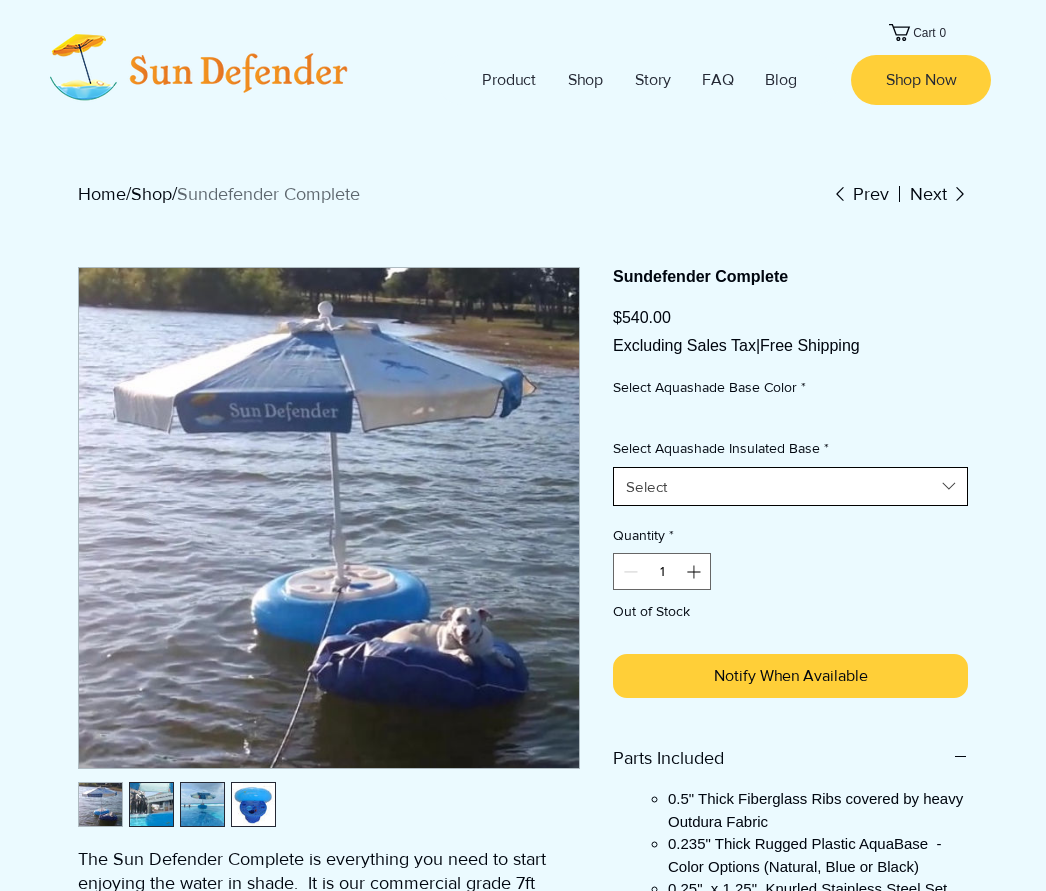click on "Select" at bounding box center [790, 486] 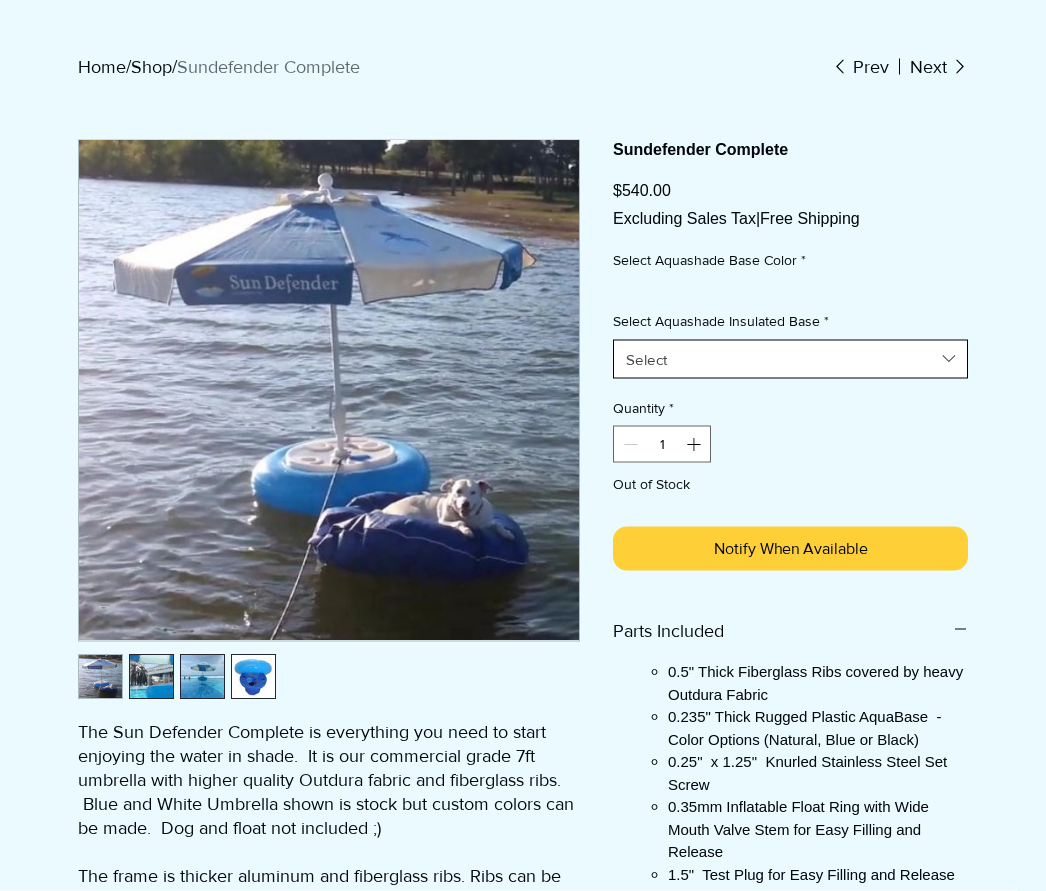 scroll, scrollTop: 0, scrollLeft: 0, axis: both 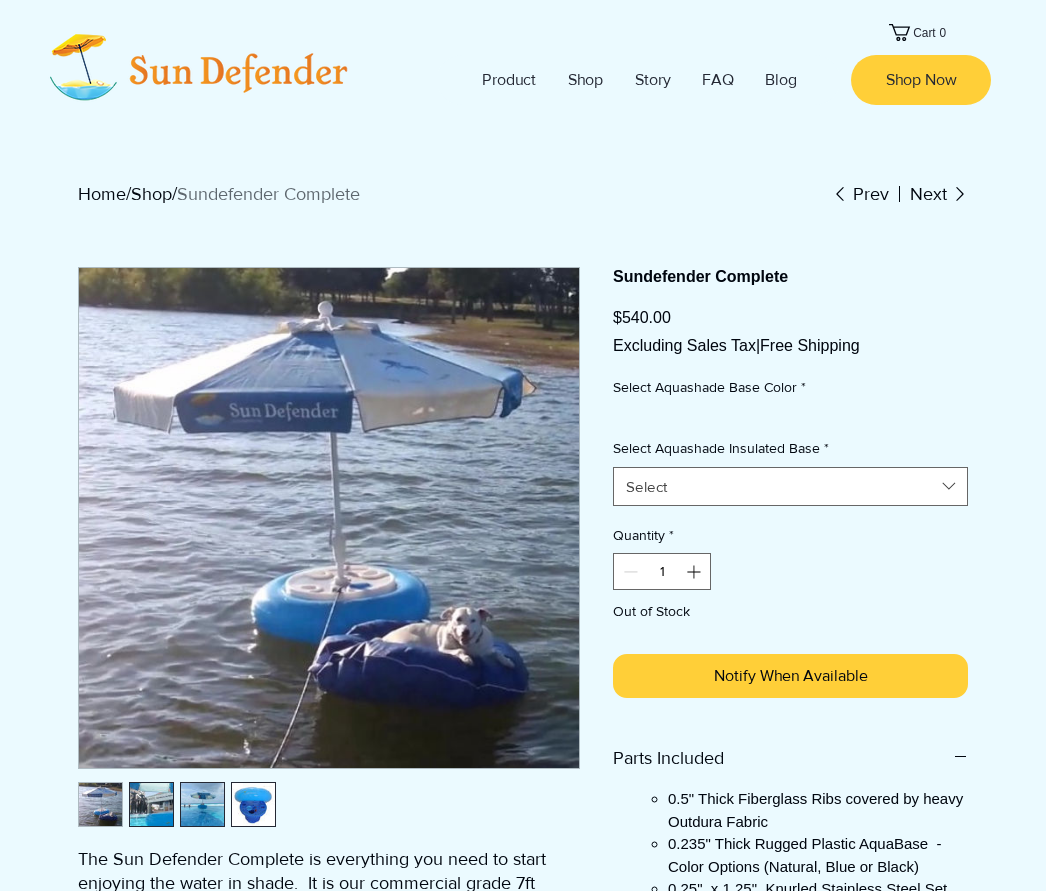 click on "Blog" at bounding box center (781, 80) 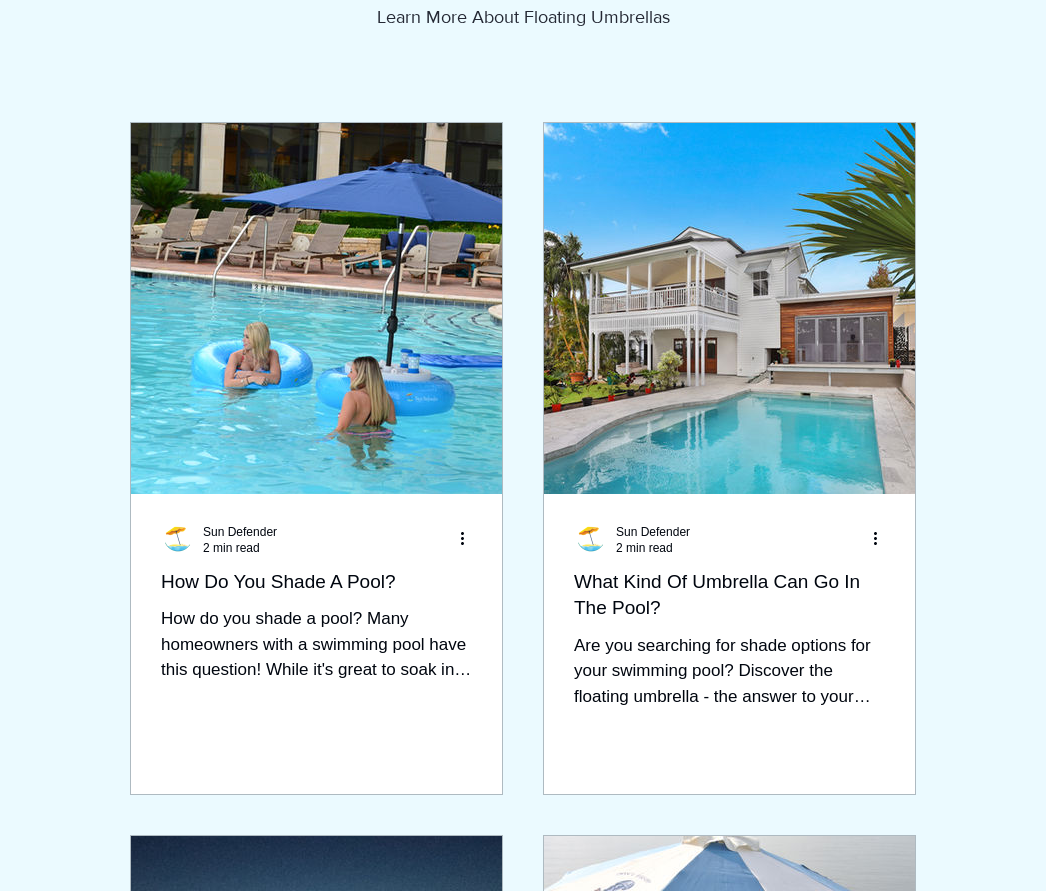 scroll, scrollTop: 0, scrollLeft: 0, axis: both 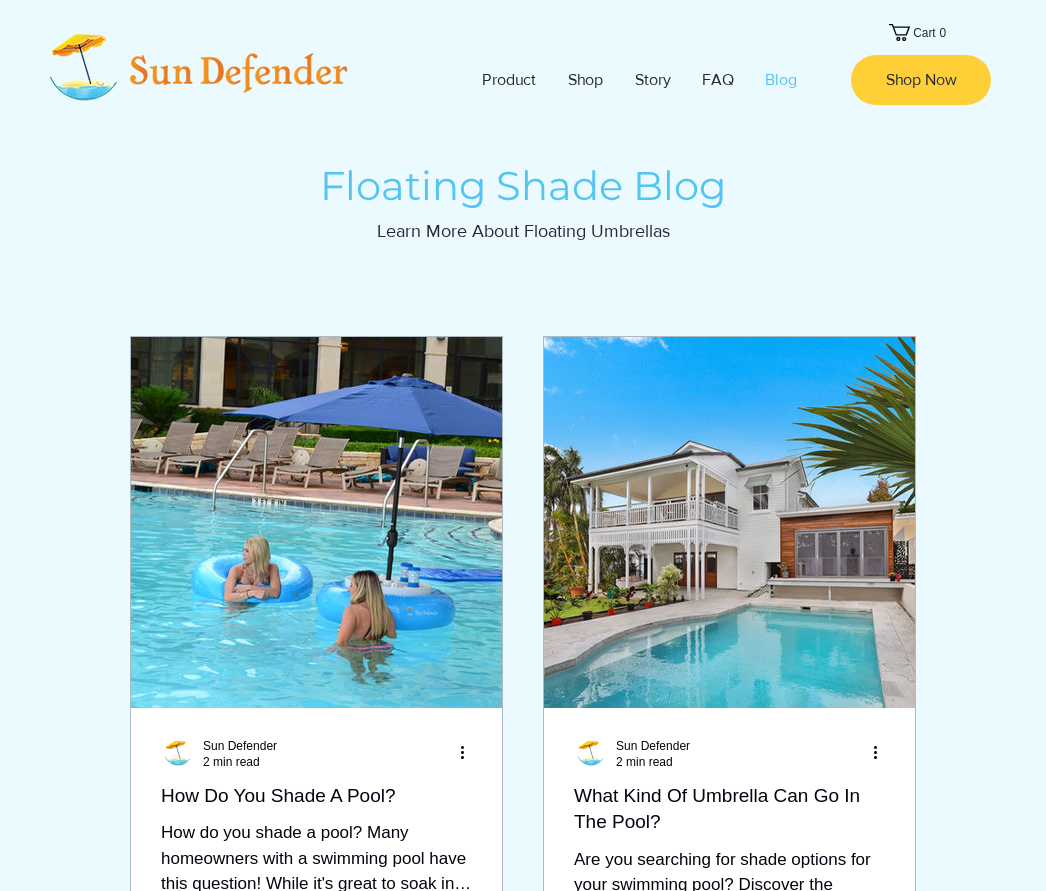 click on "Shop" at bounding box center (585, 80) 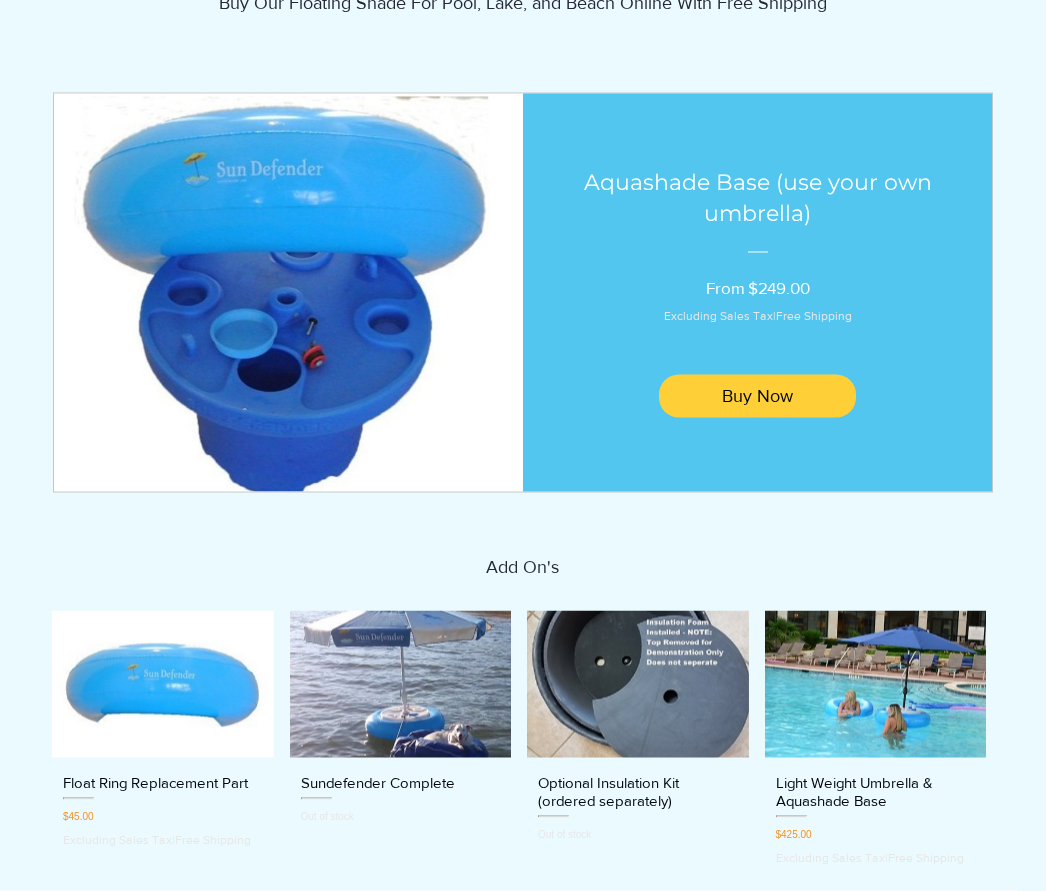 scroll, scrollTop: 232, scrollLeft: 0, axis: vertical 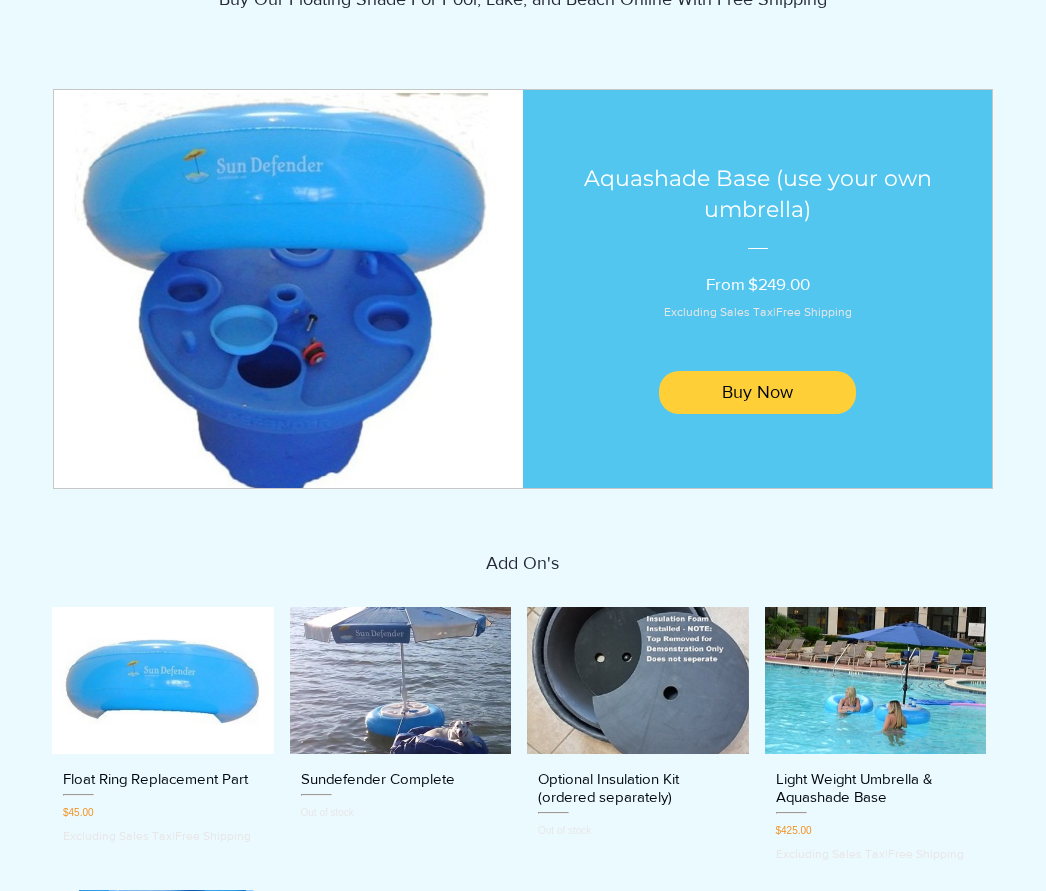 click on "Buy Now" at bounding box center [757, 392] 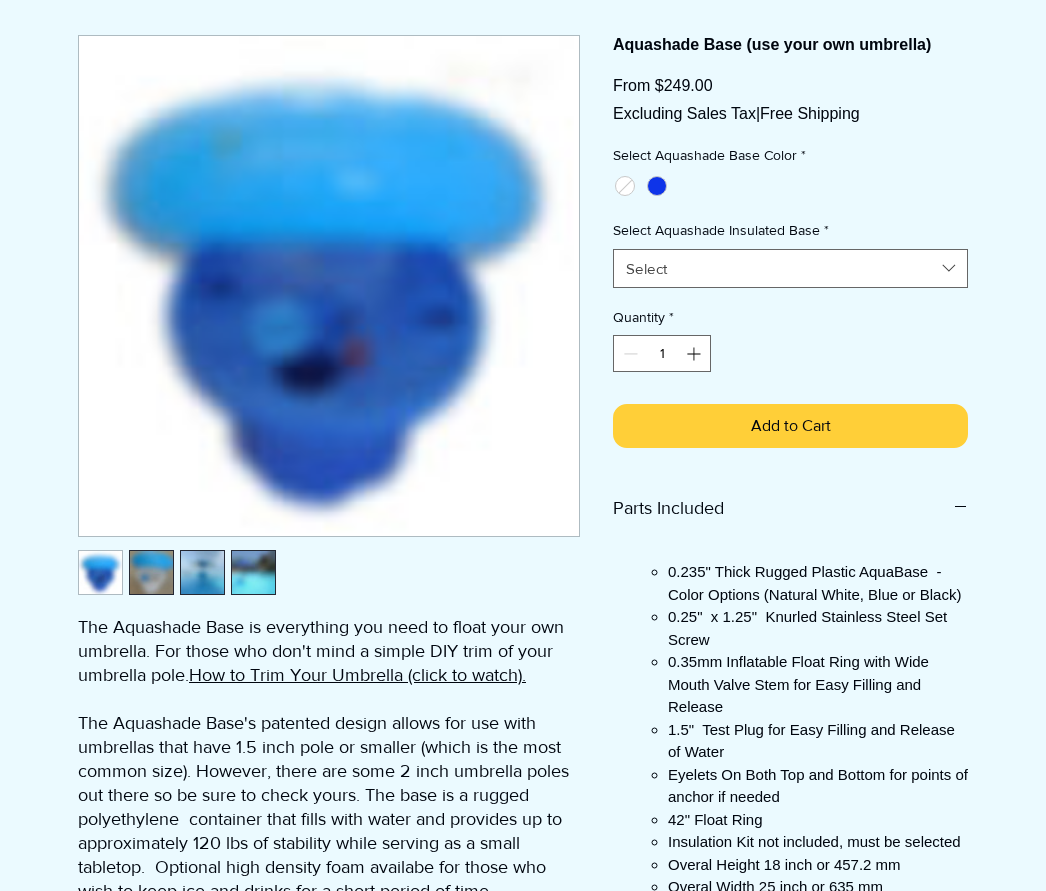 scroll, scrollTop: 0, scrollLeft: 0, axis: both 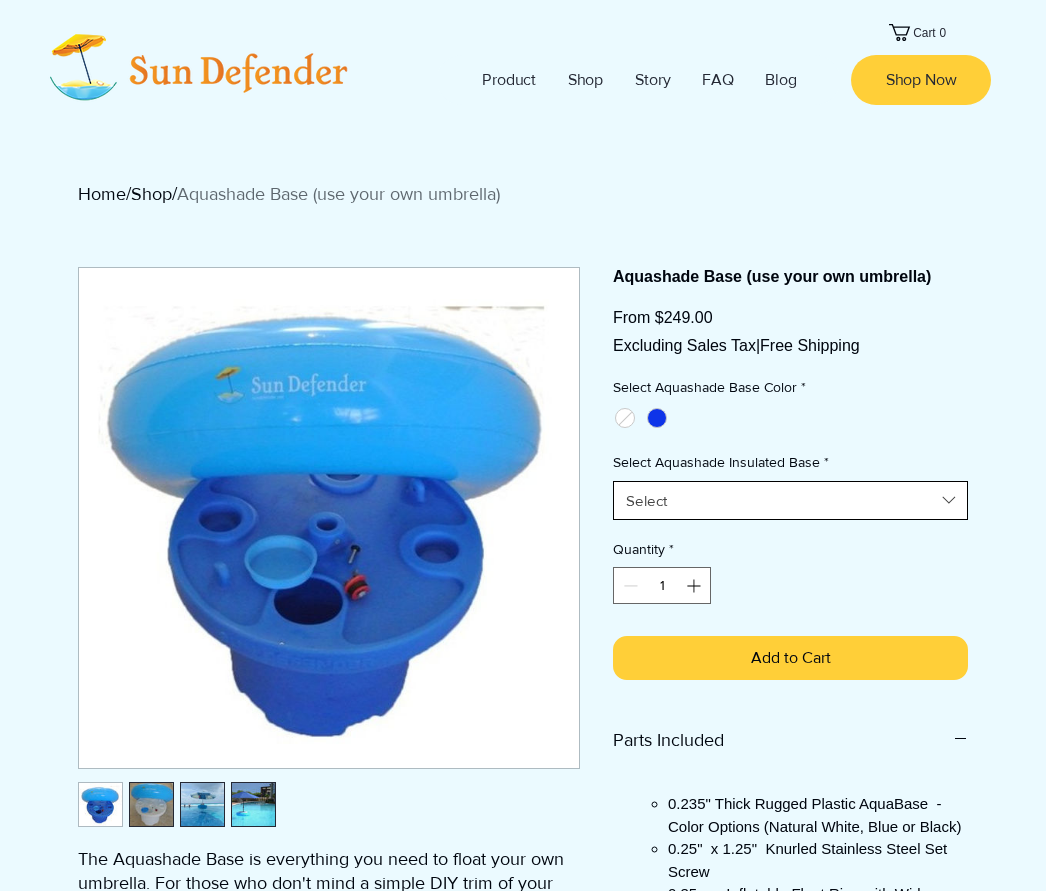 click 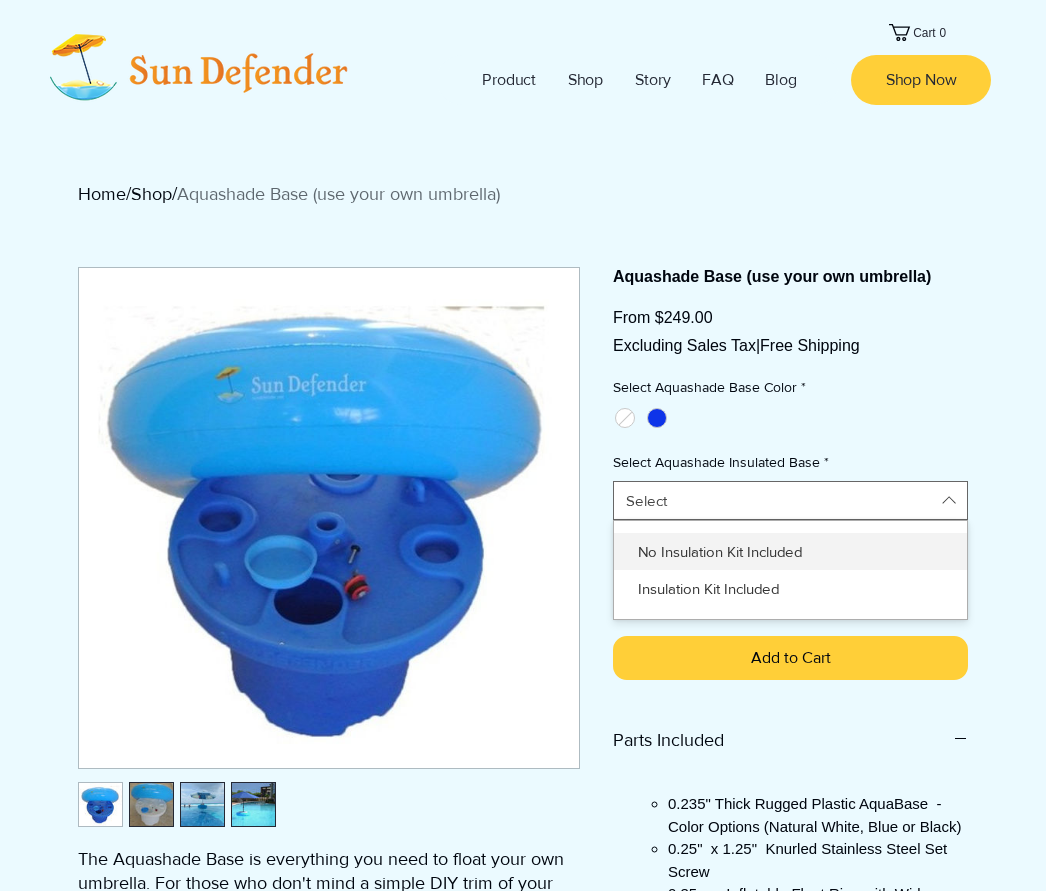 click on "No Insulation Kit Included" at bounding box center (790, 551) 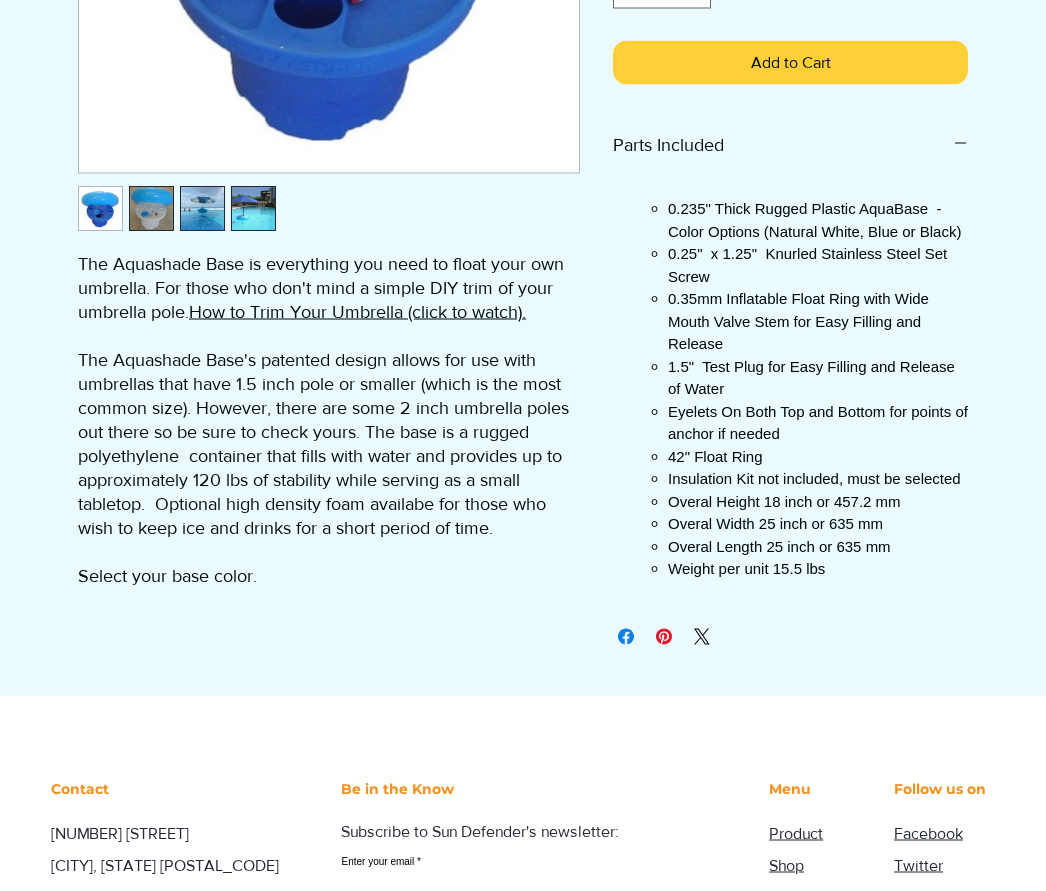 scroll, scrollTop: 566, scrollLeft: 0, axis: vertical 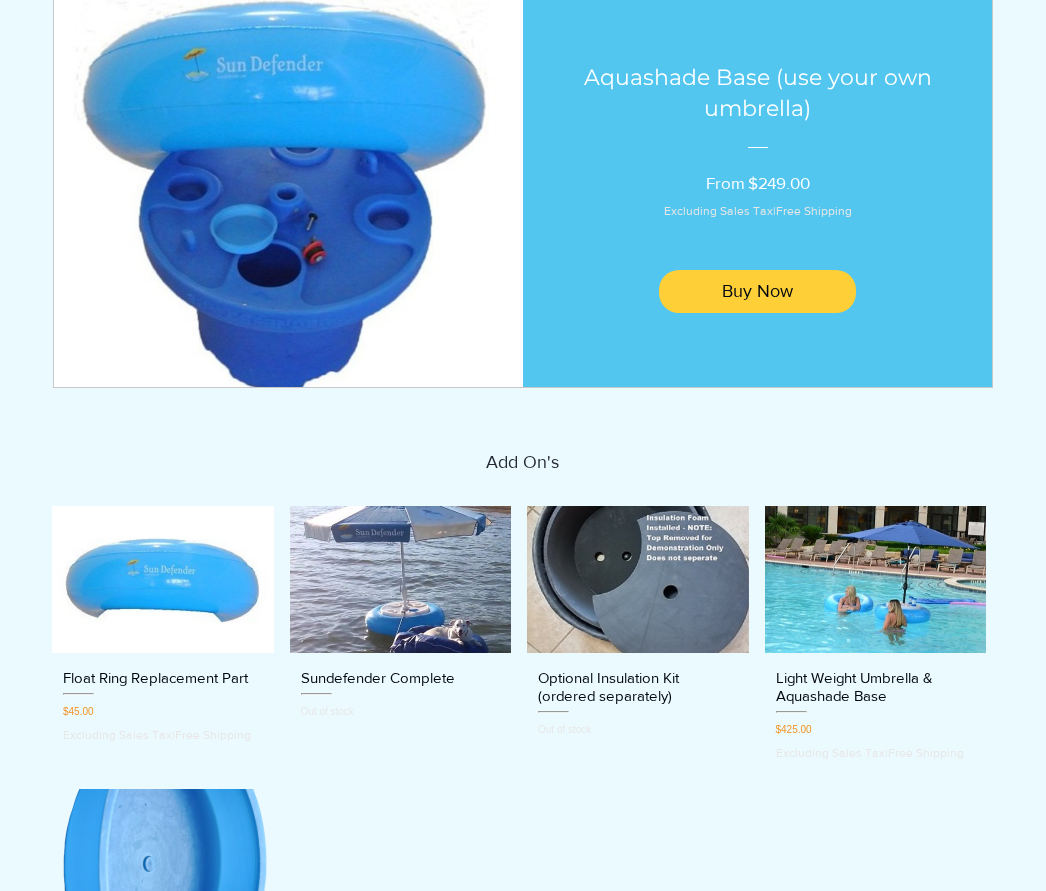 click on "Light Weight Umbrella  & Aquashade Base" at bounding box center [876, 687] 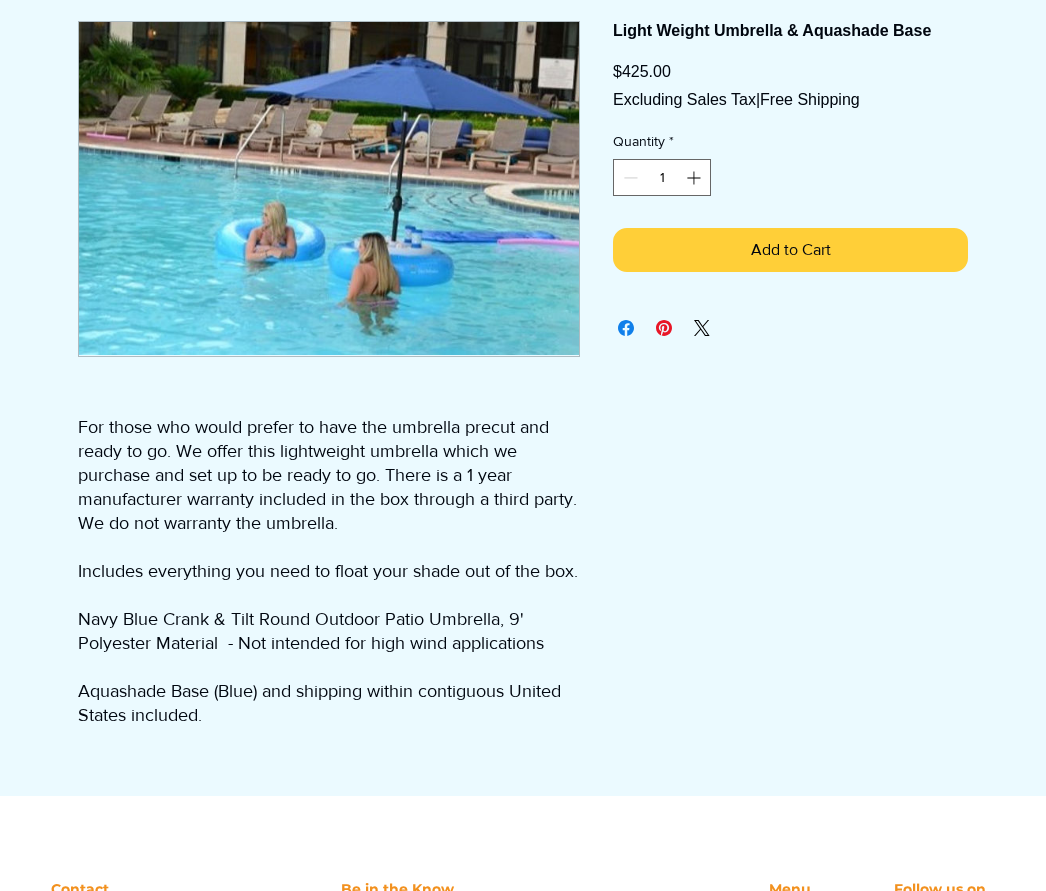 scroll, scrollTop: 210, scrollLeft: 0, axis: vertical 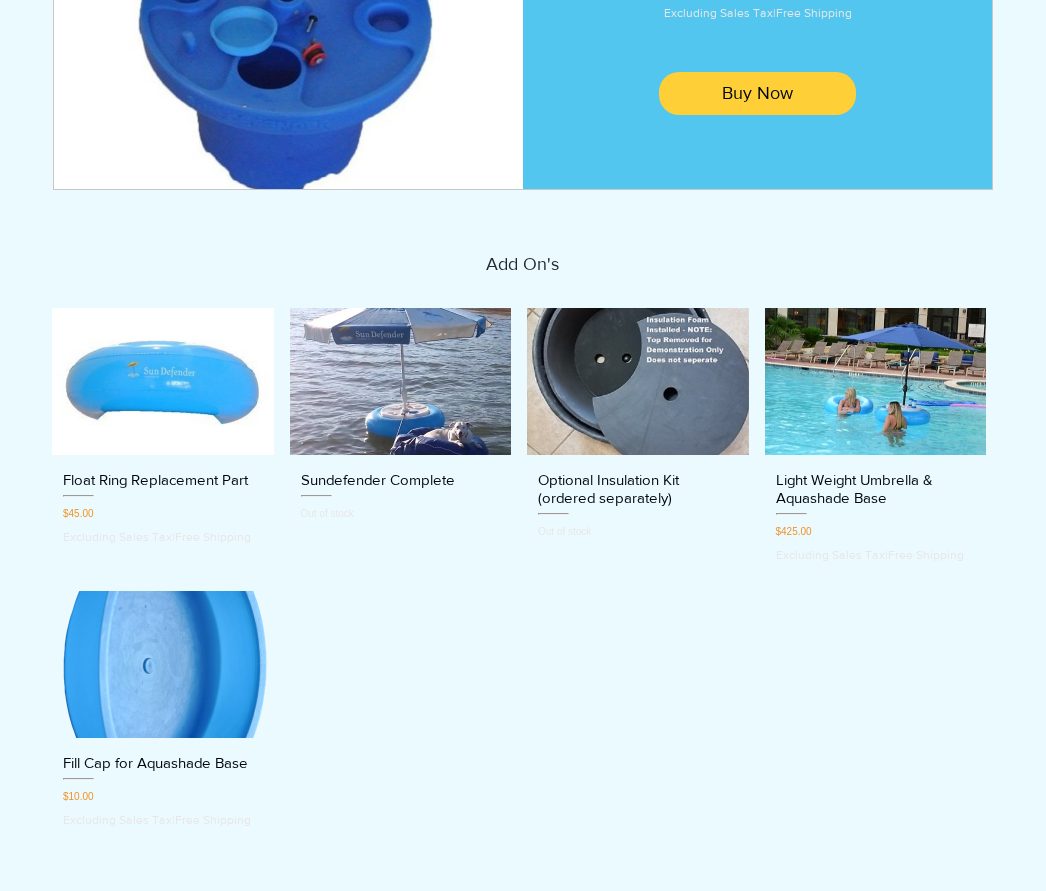 click at bounding box center (163, 665) 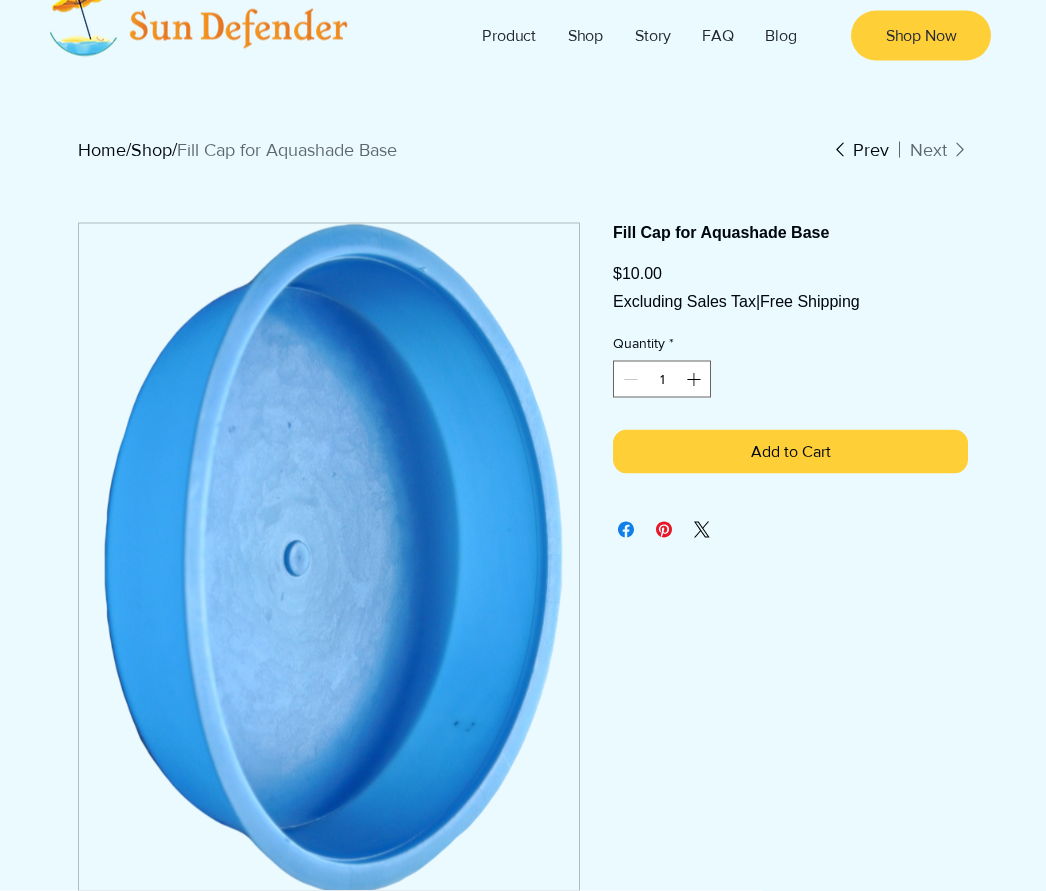 scroll, scrollTop: 0, scrollLeft: 0, axis: both 